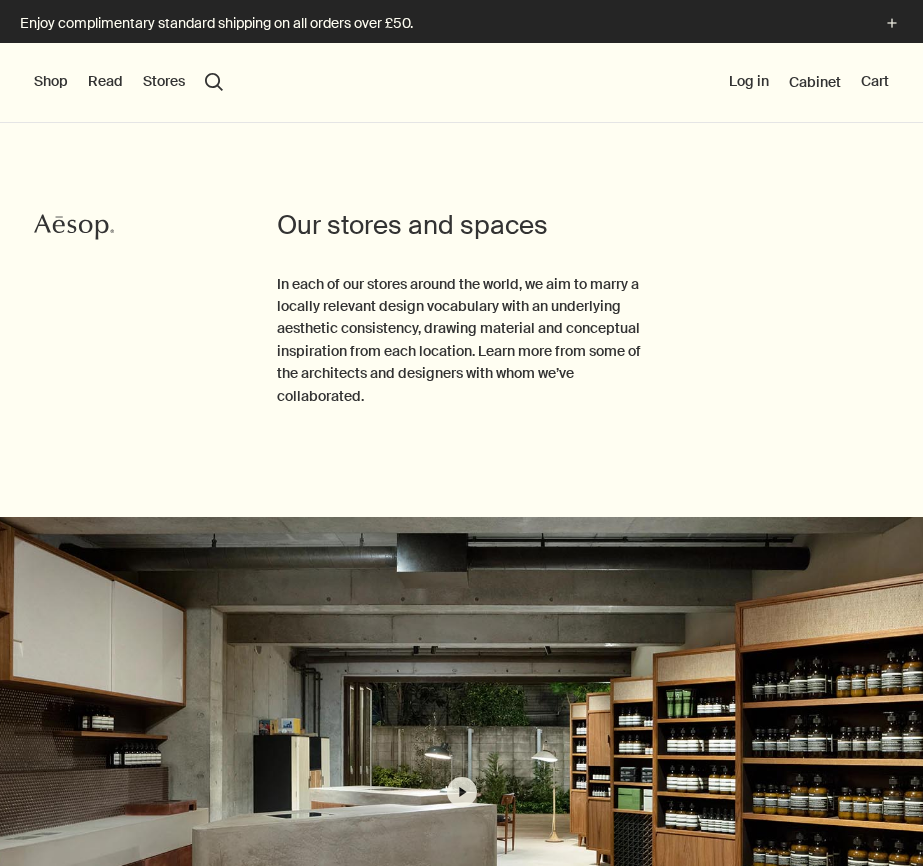 scroll, scrollTop: 0, scrollLeft: 0, axis: both 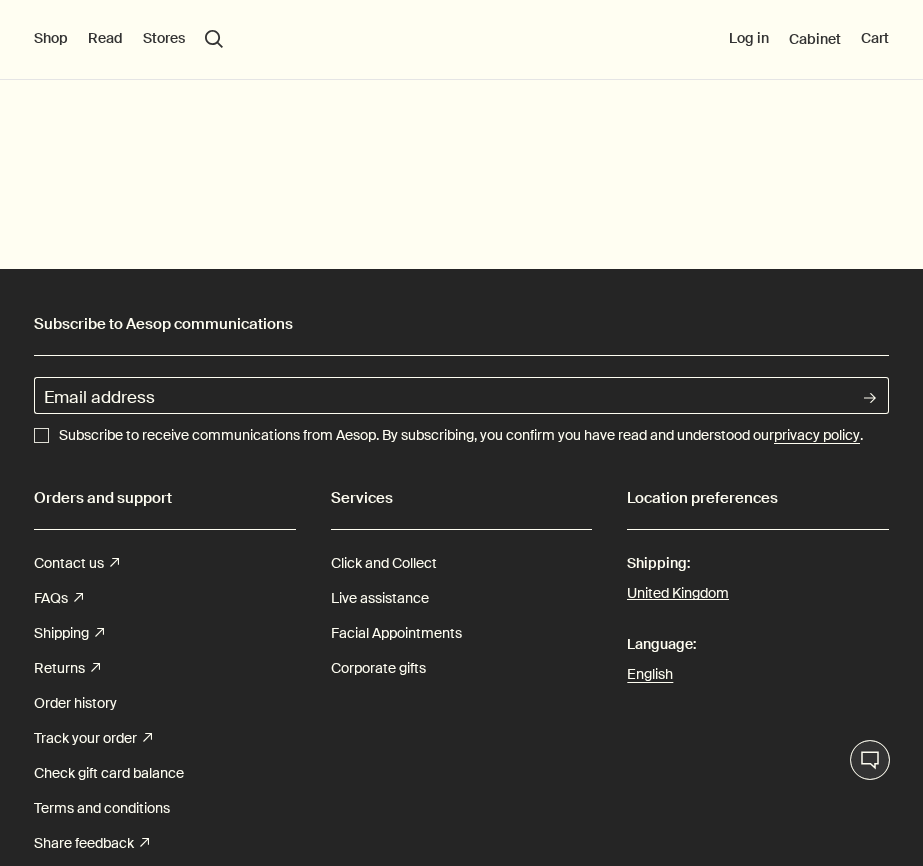 click on "Stores" at bounding box center (164, 39) 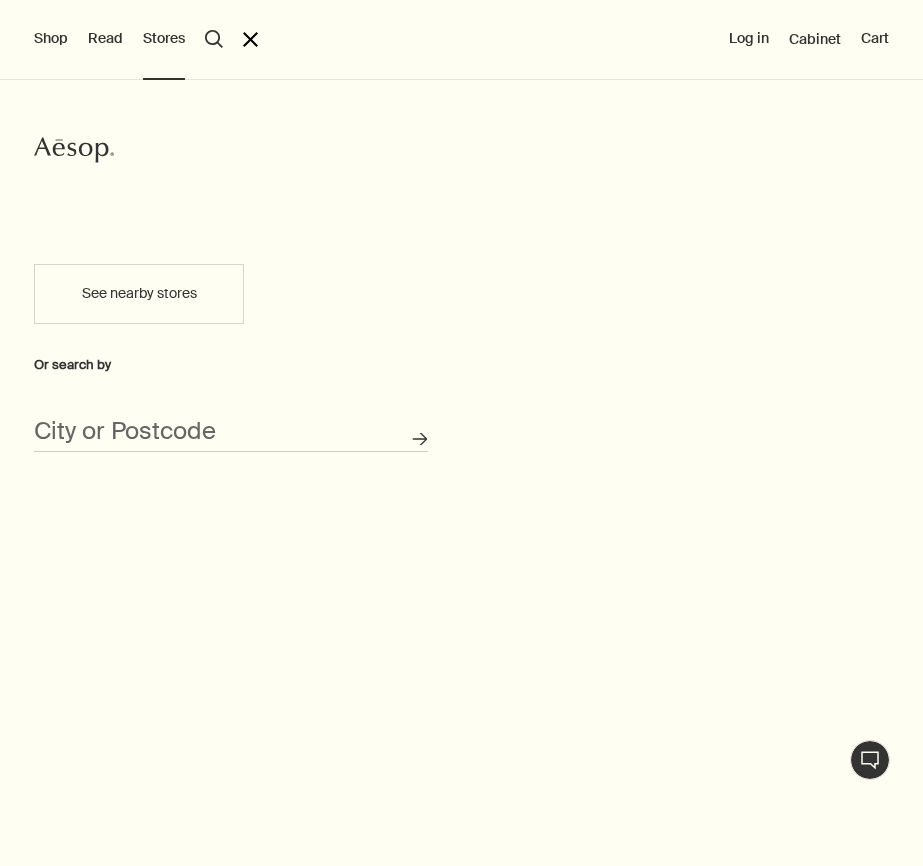 click on "See nearby stores" at bounding box center [139, 294] 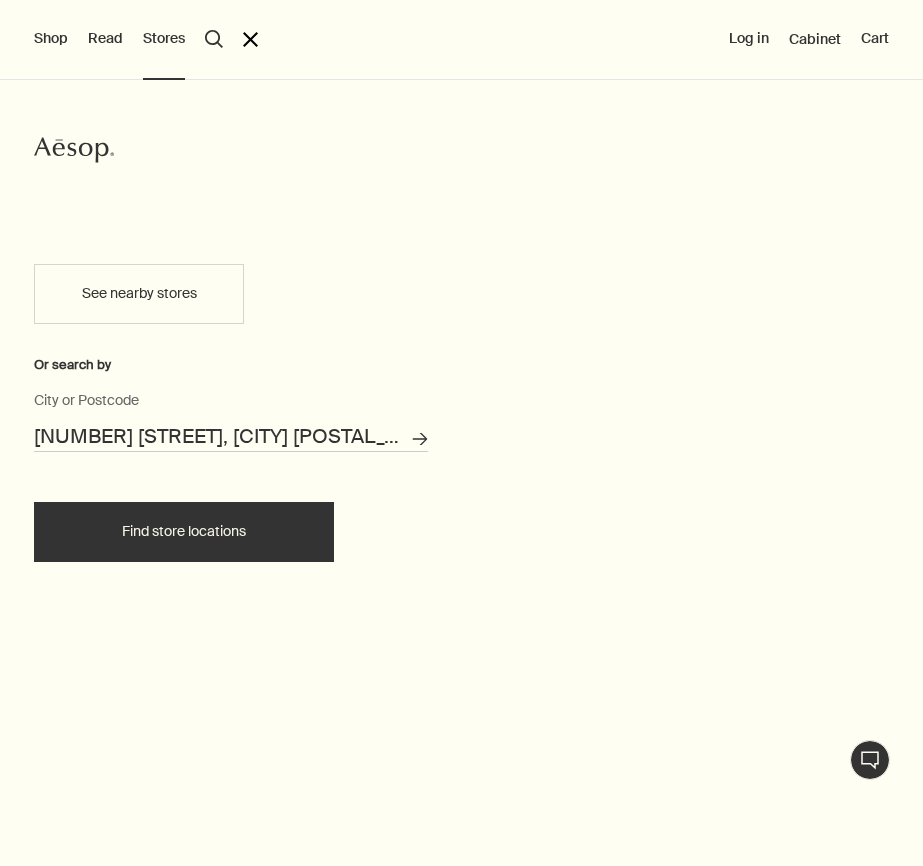 click on "Find store locations" at bounding box center [184, 532] 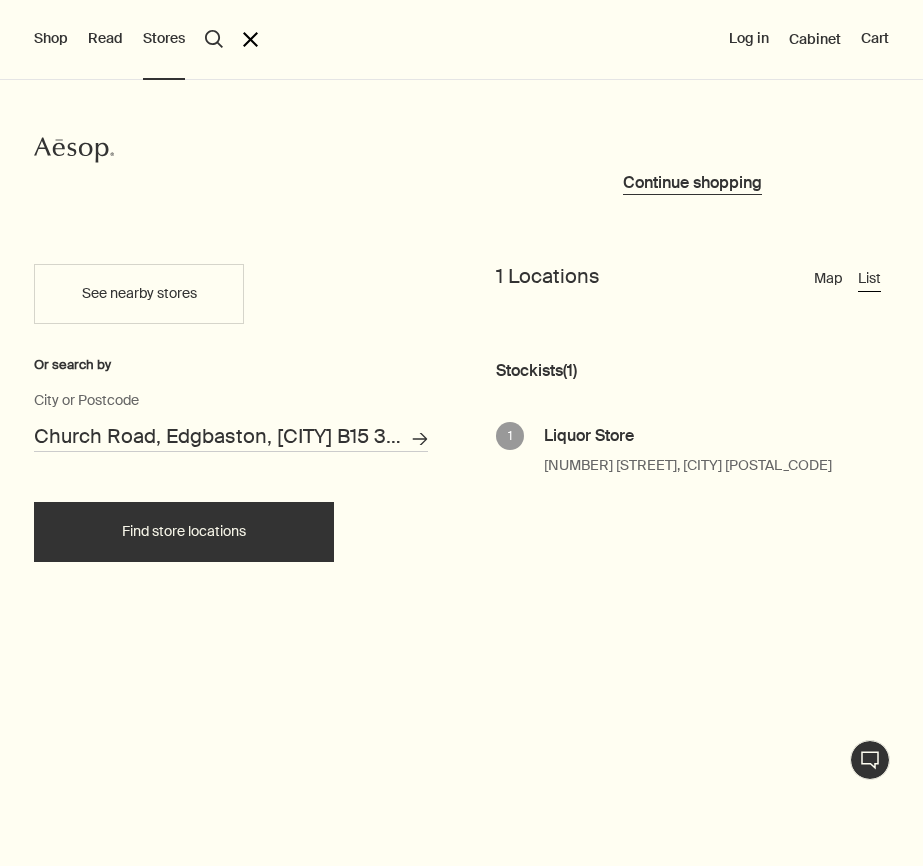 click on "Liquor Store" at bounding box center (688, 438) 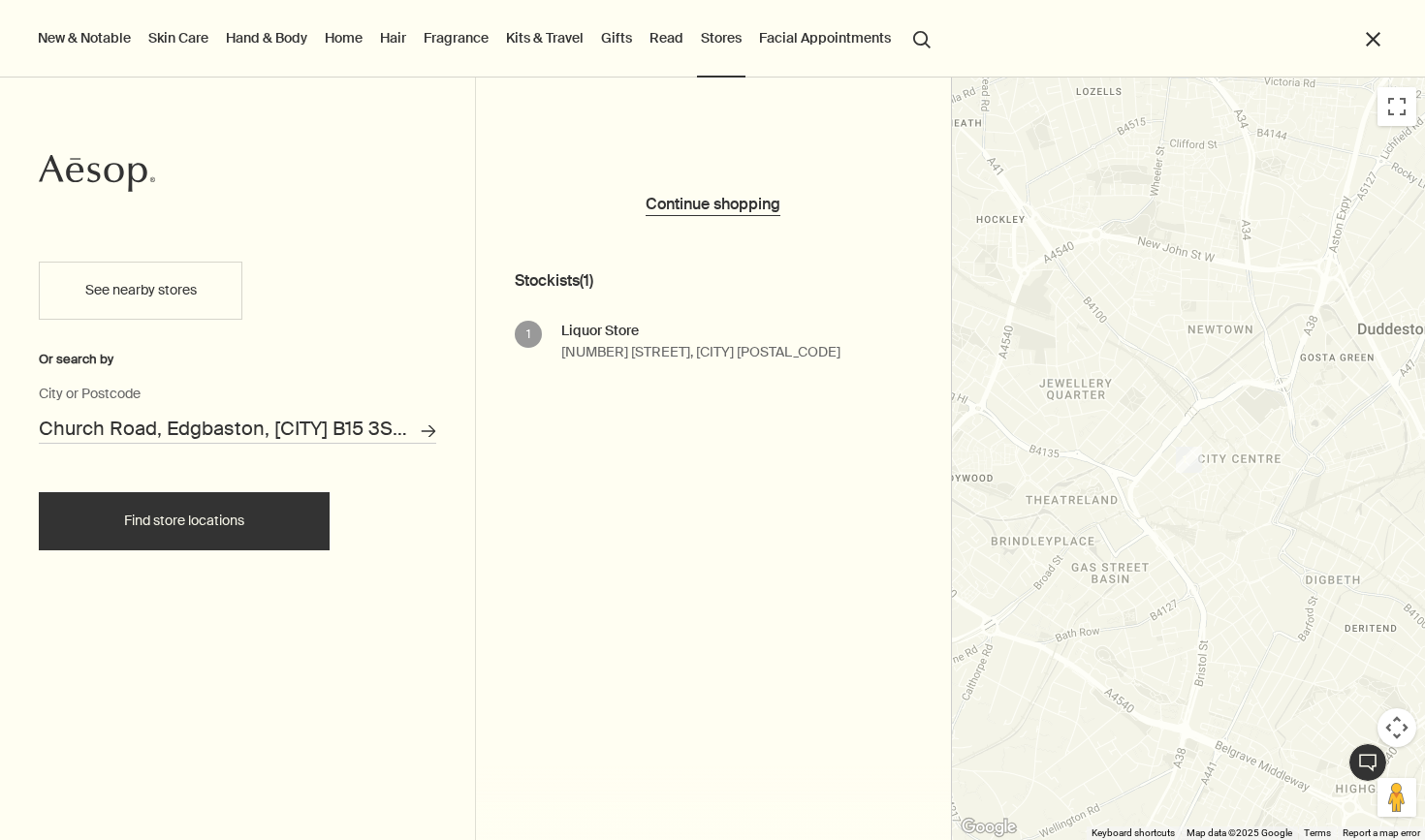 click on "See nearby stores" at bounding box center (141, 291) 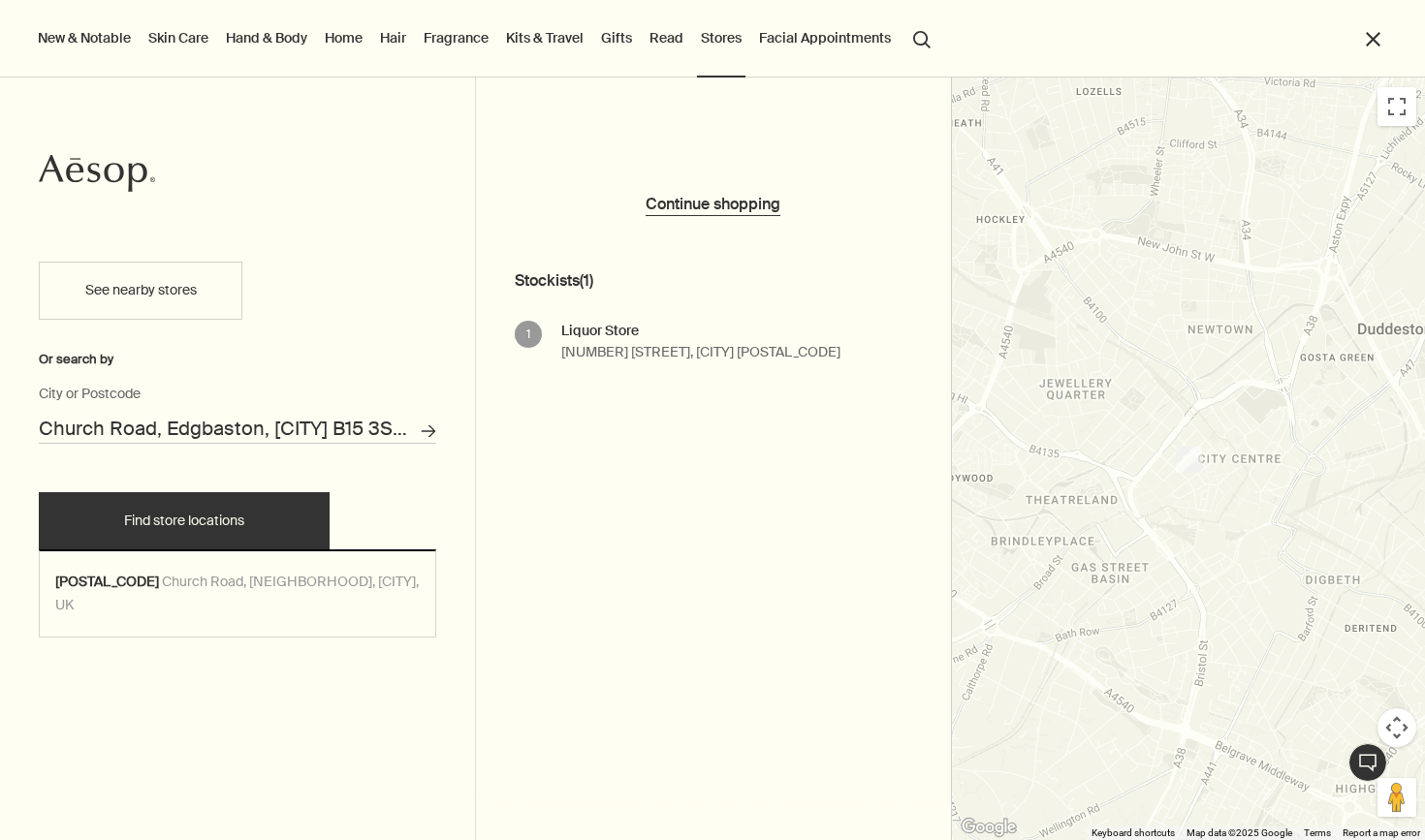 drag, startPoint x: 327, startPoint y: 434, endPoint x: 61, endPoint y: 380, distance: 271.4259 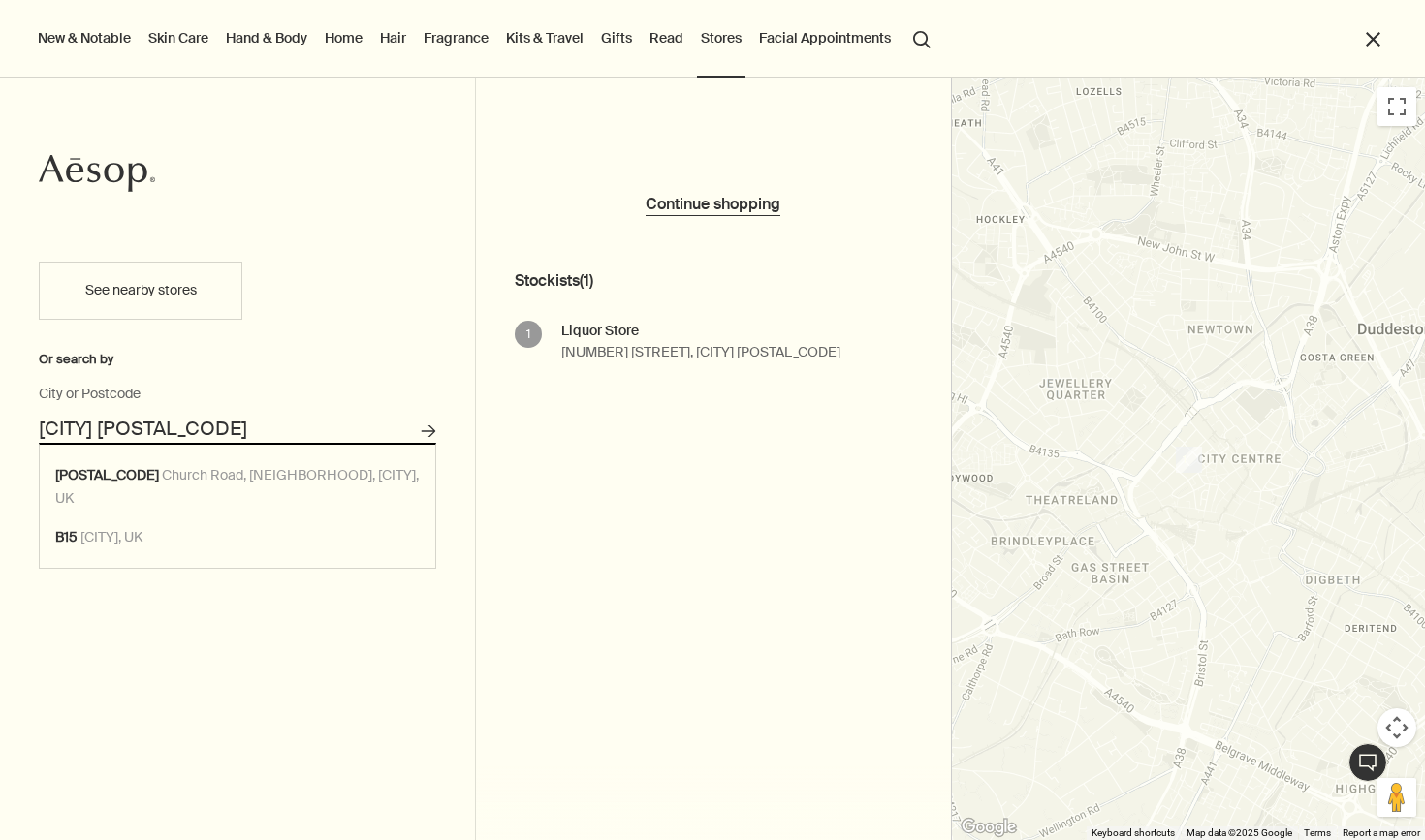 drag, startPoint x: 283, startPoint y: 441, endPoint x: 3, endPoint y: 441, distance: 280 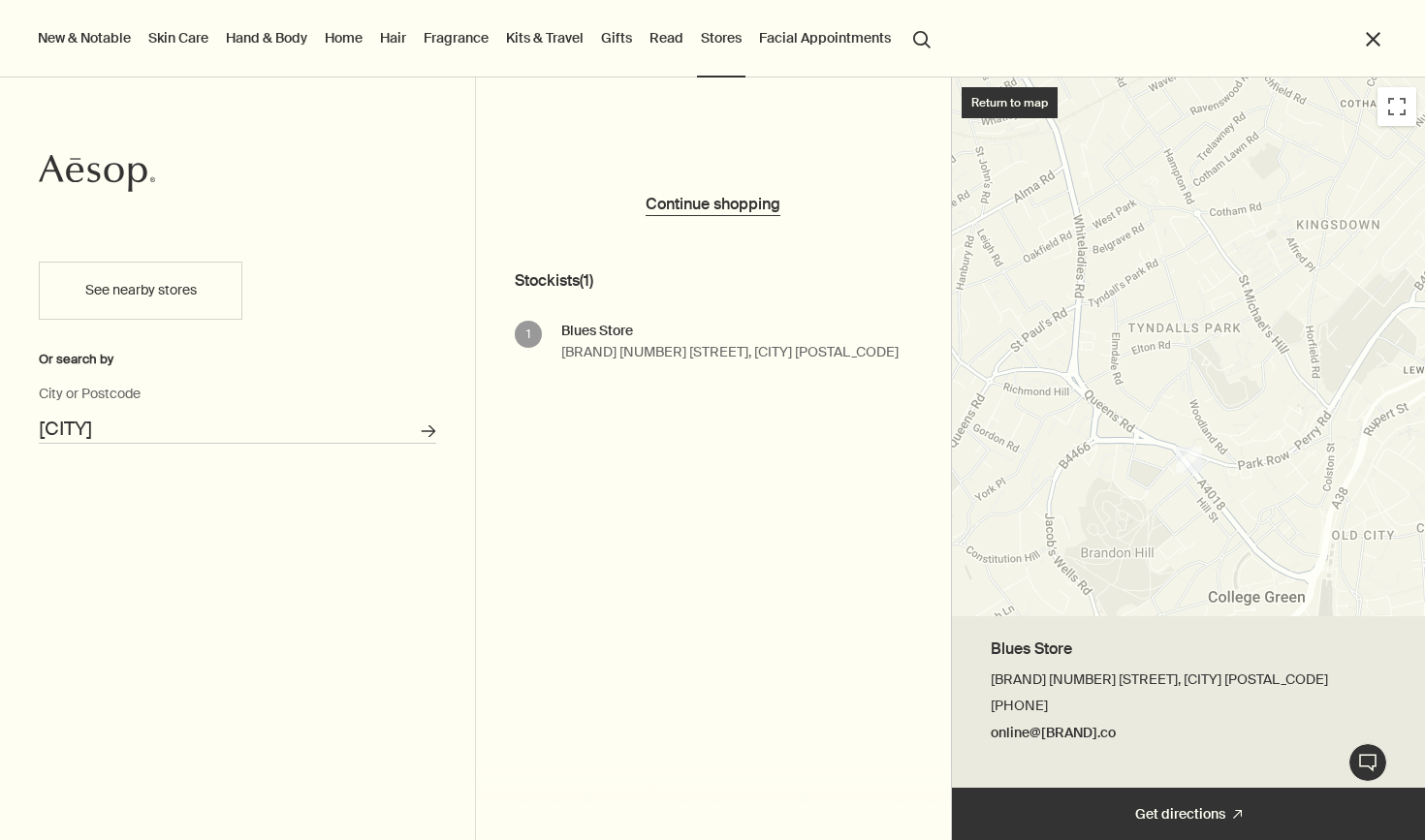 click on "[BRAND] [BRAND] [NUMBER] [STREET], [CITY] [POSTAL_CODE] [PHONE] [EMAIL]" at bounding box center (730, 342) 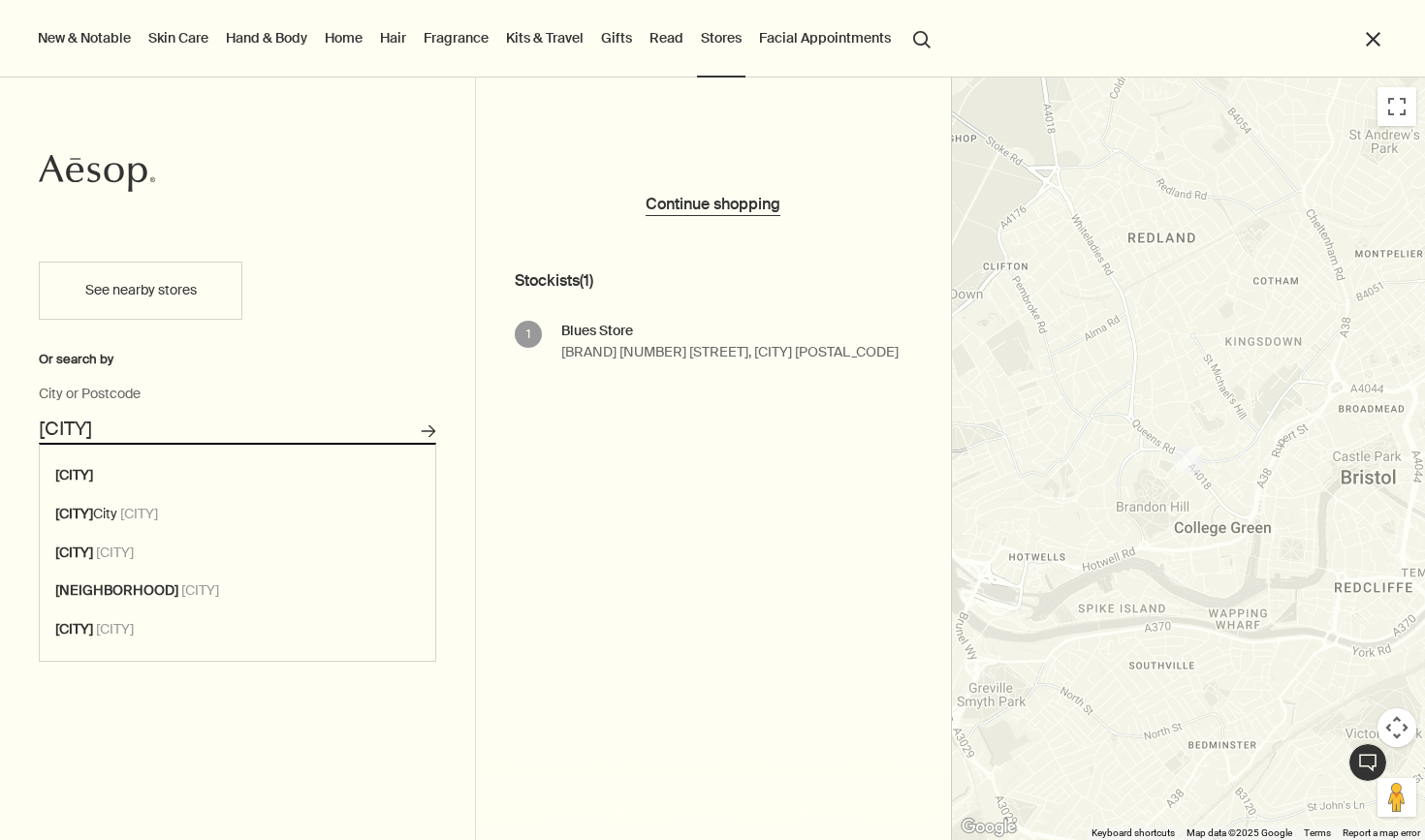 drag, startPoint x: 116, startPoint y: 429, endPoint x: 47, endPoint y: 423, distance: 69.260378 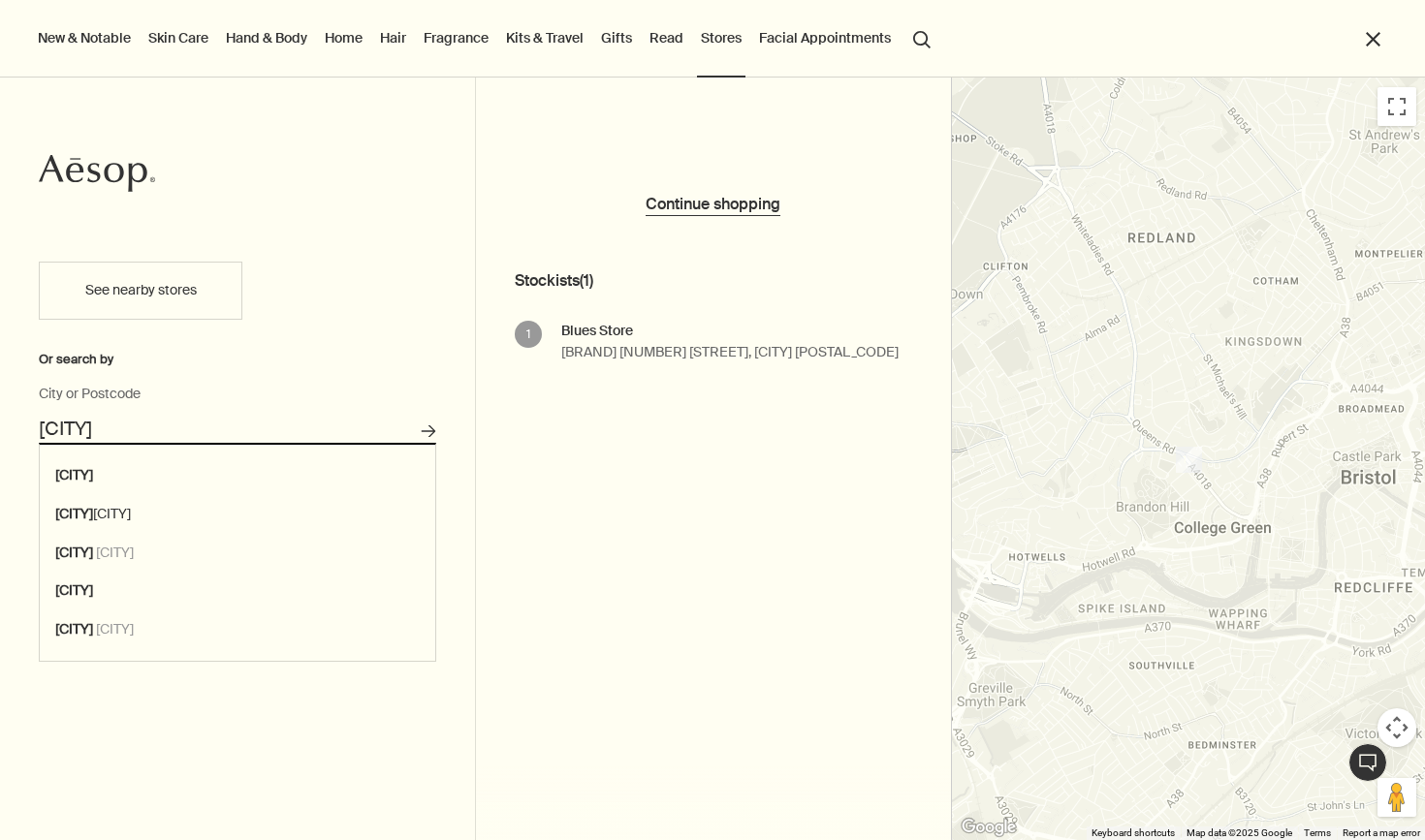 click on "Search for stores" at bounding box center [428, 431] 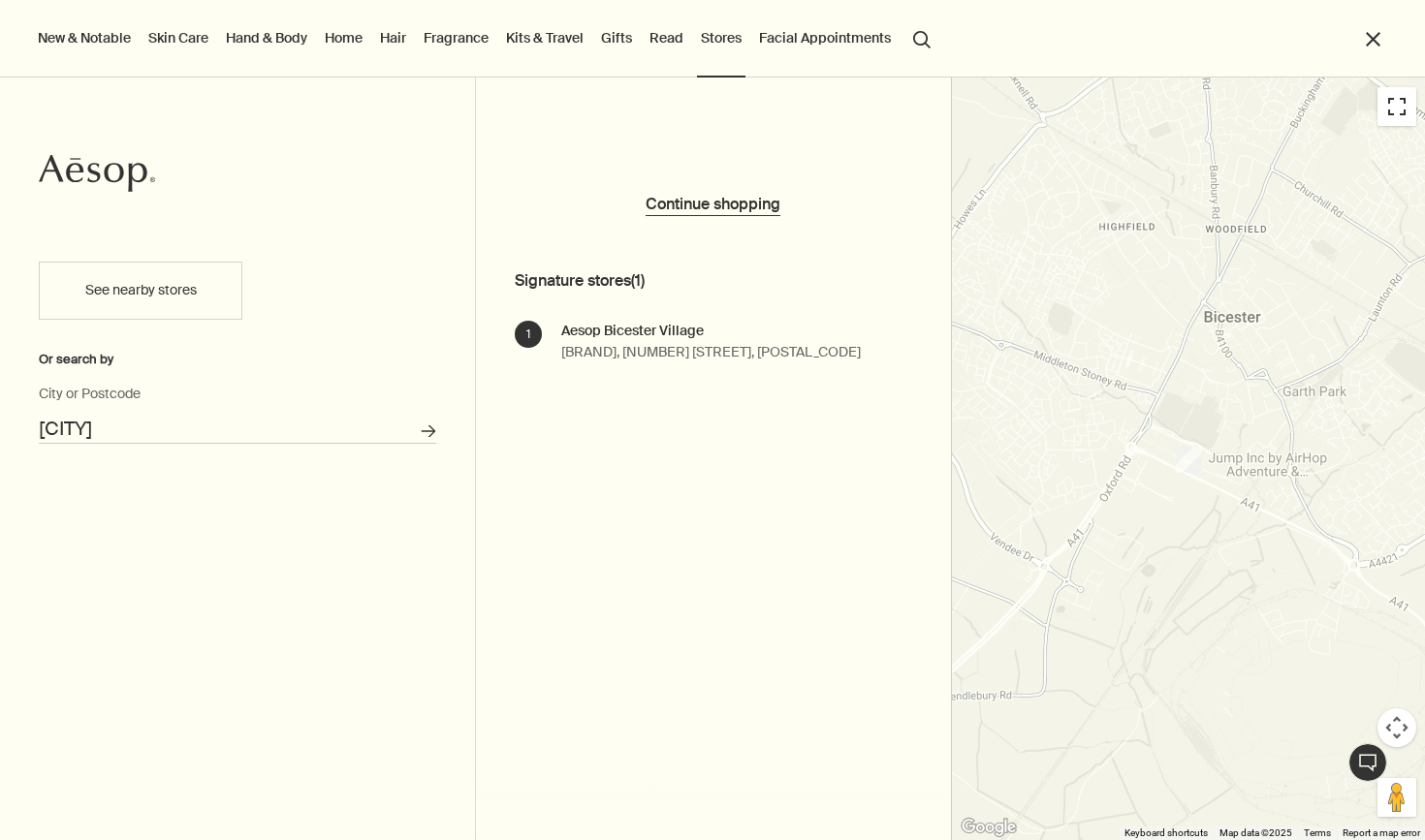 click at bounding box center [1397, 107] 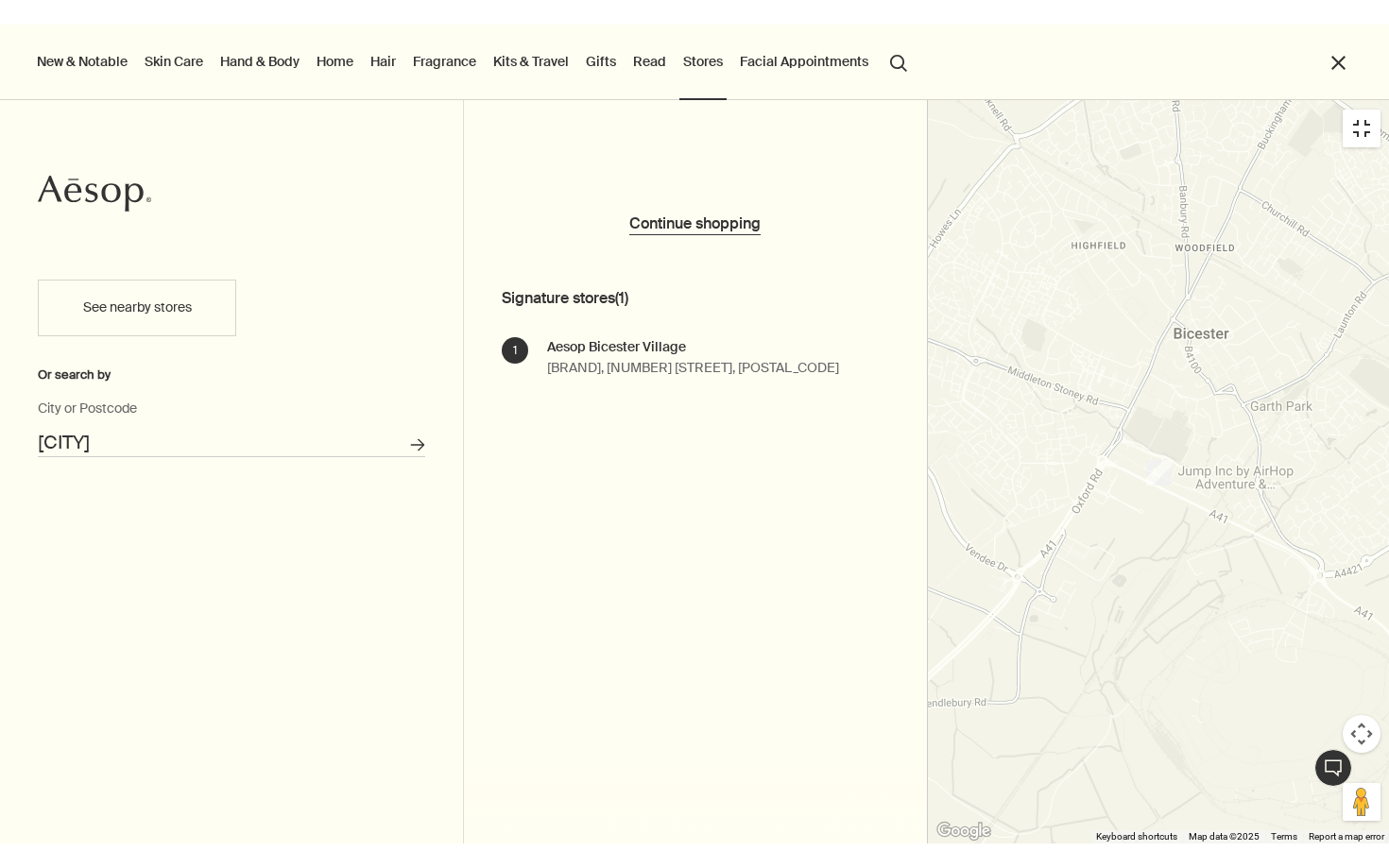 scroll, scrollTop: 0, scrollLeft: 0, axis: both 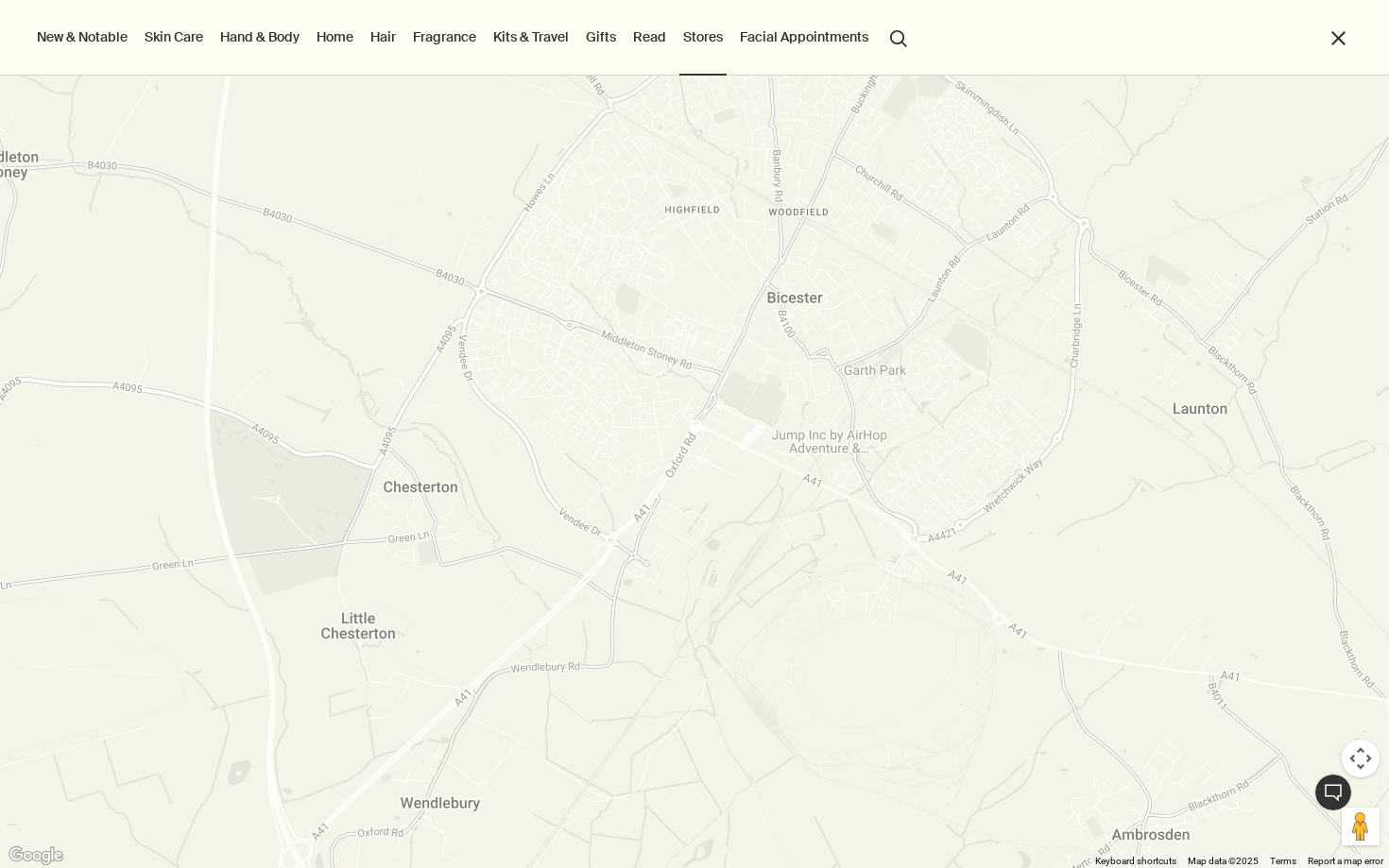 drag, startPoint x: 1000, startPoint y: 435, endPoint x: 1067, endPoint y: 439, distance: 67.1193 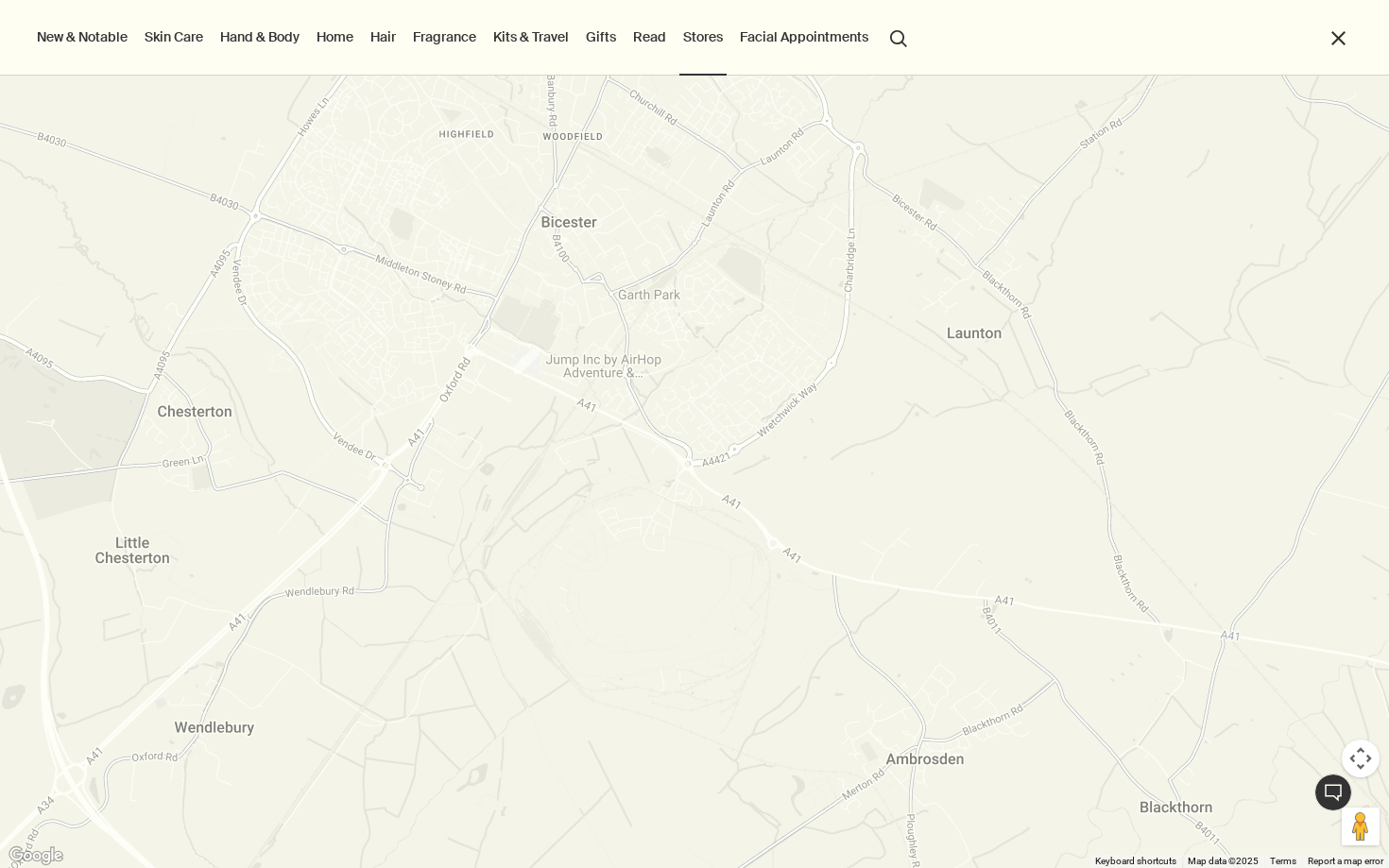 drag, startPoint x: 818, startPoint y: 369, endPoint x: 559, endPoint y: 202, distance: 308.17203 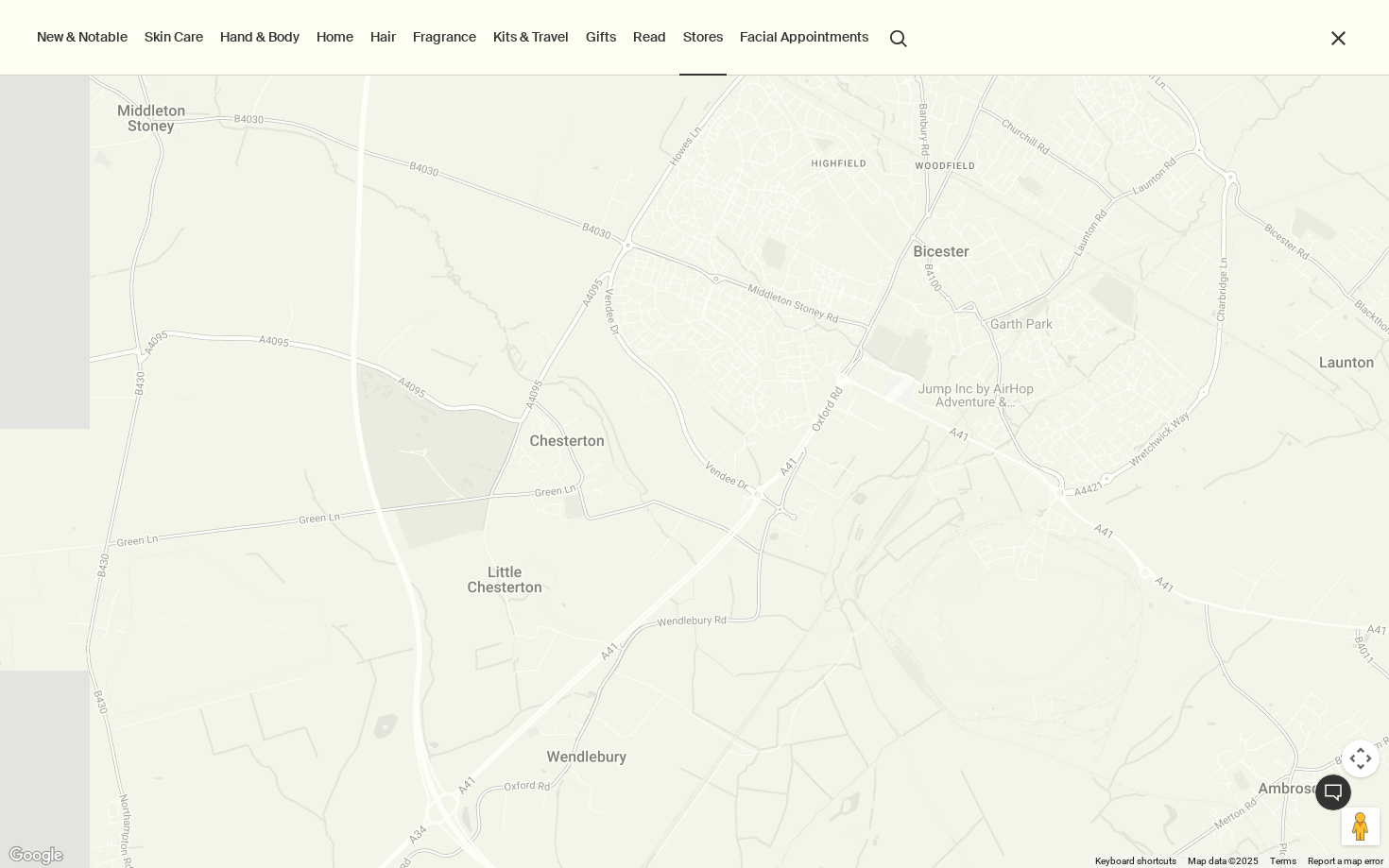 drag, startPoint x: 957, startPoint y: 433, endPoint x: 1365, endPoint y: 628, distance: 452.2046 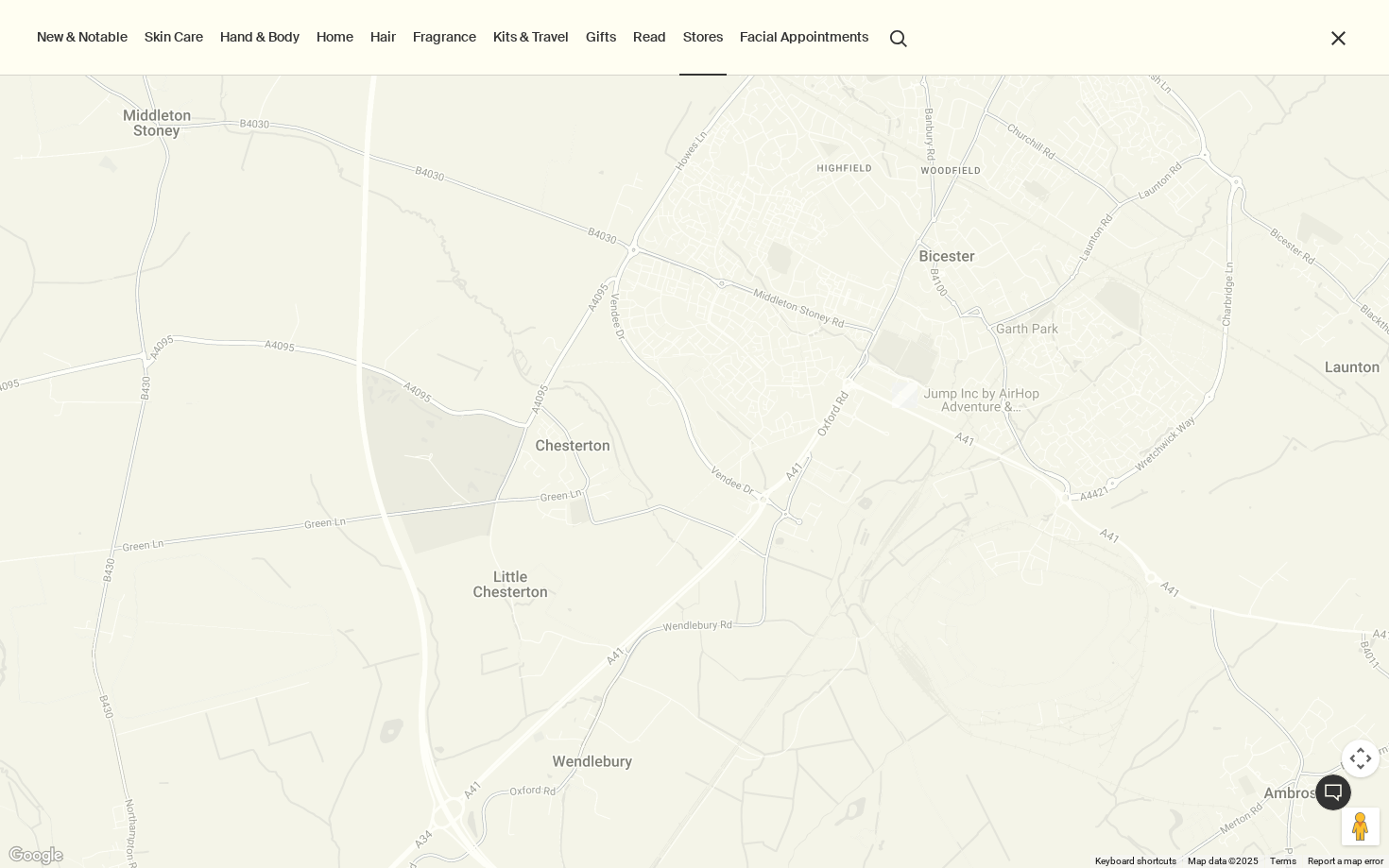 click on "To navigate, press the arrow keys." at bounding box center (694, 434) 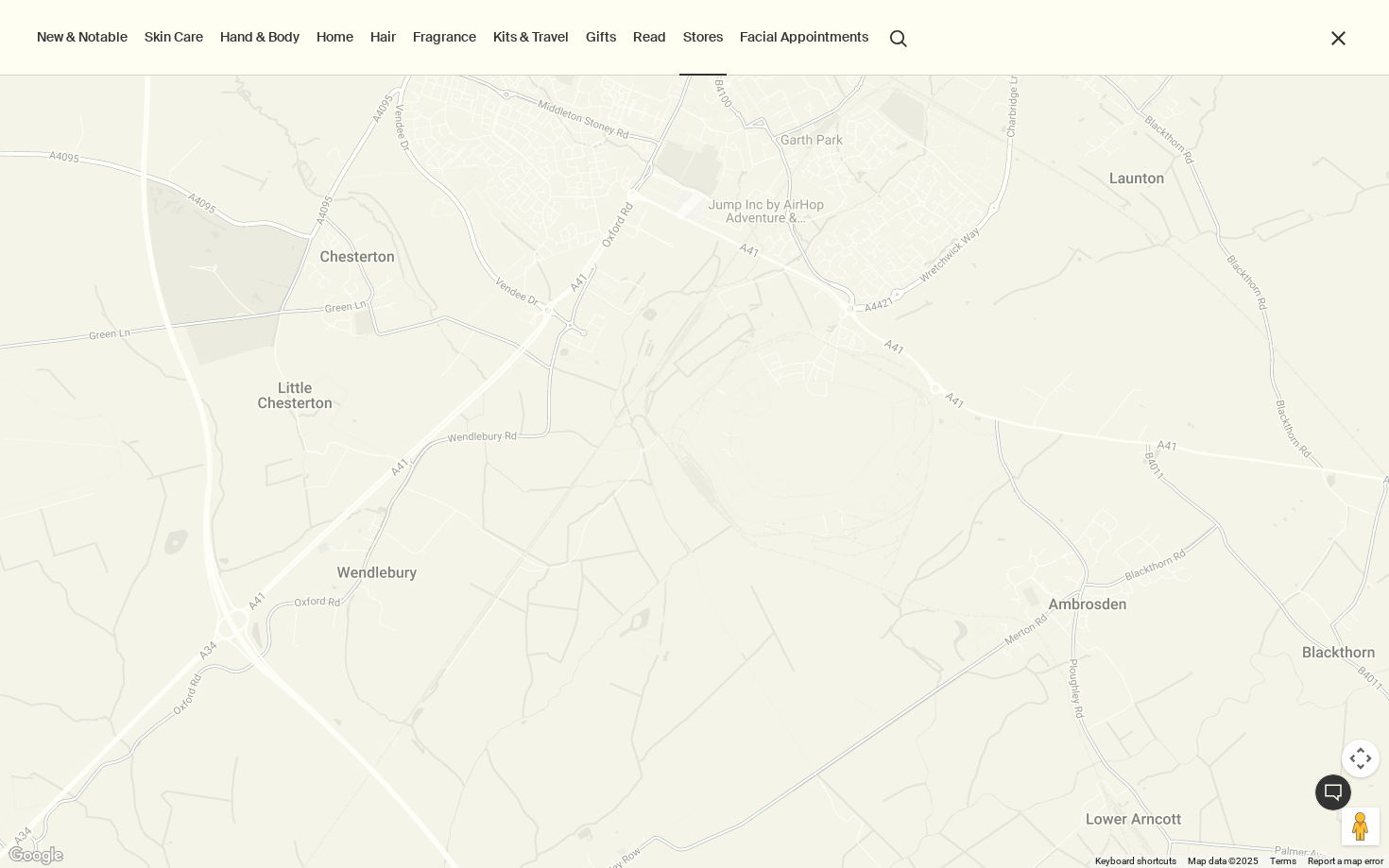 drag, startPoint x: 1046, startPoint y: 478, endPoint x: 827, endPoint y: 288, distance: 289.9328 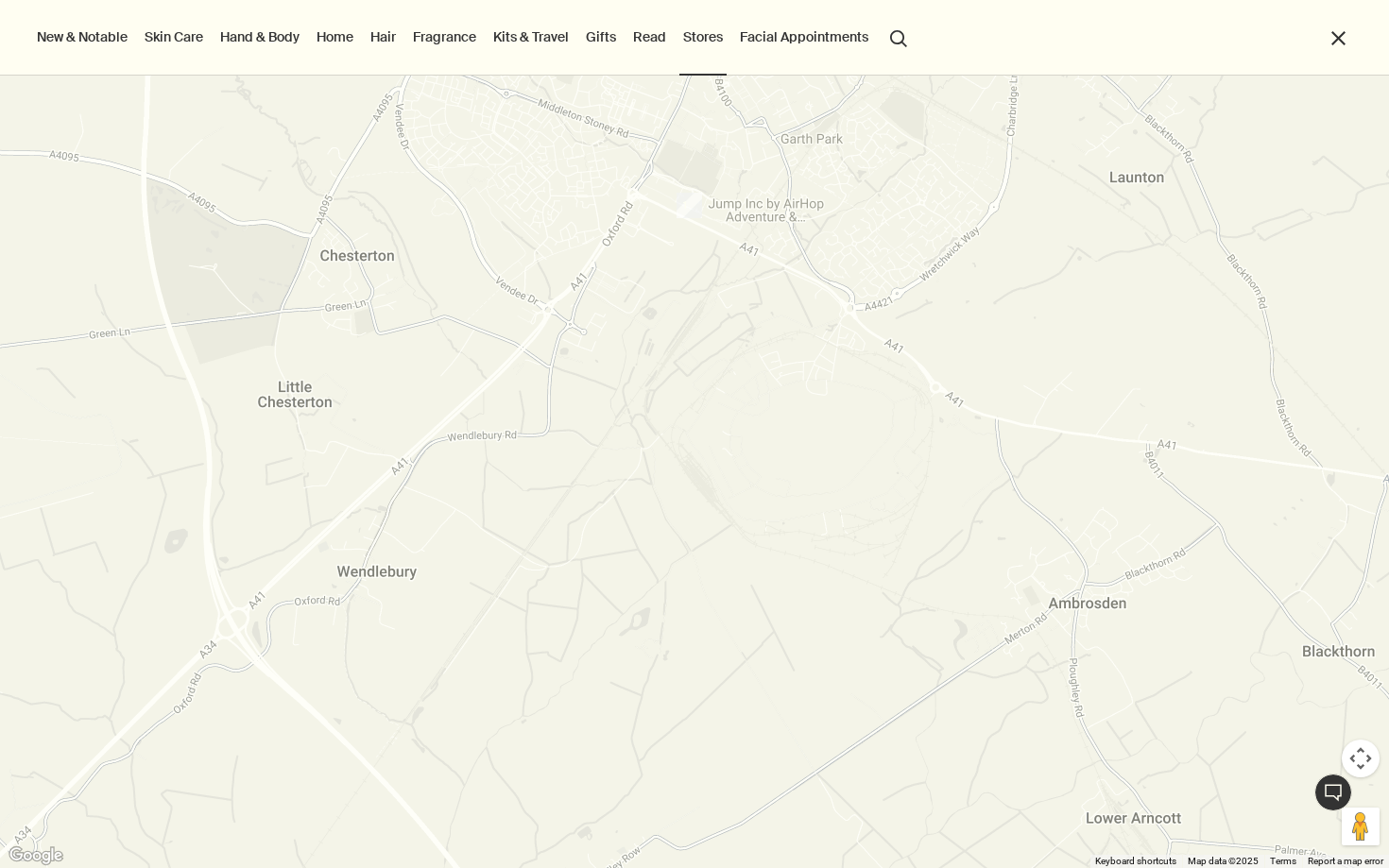 click on "To navigate, press the arrow keys." at bounding box center [694, 434] 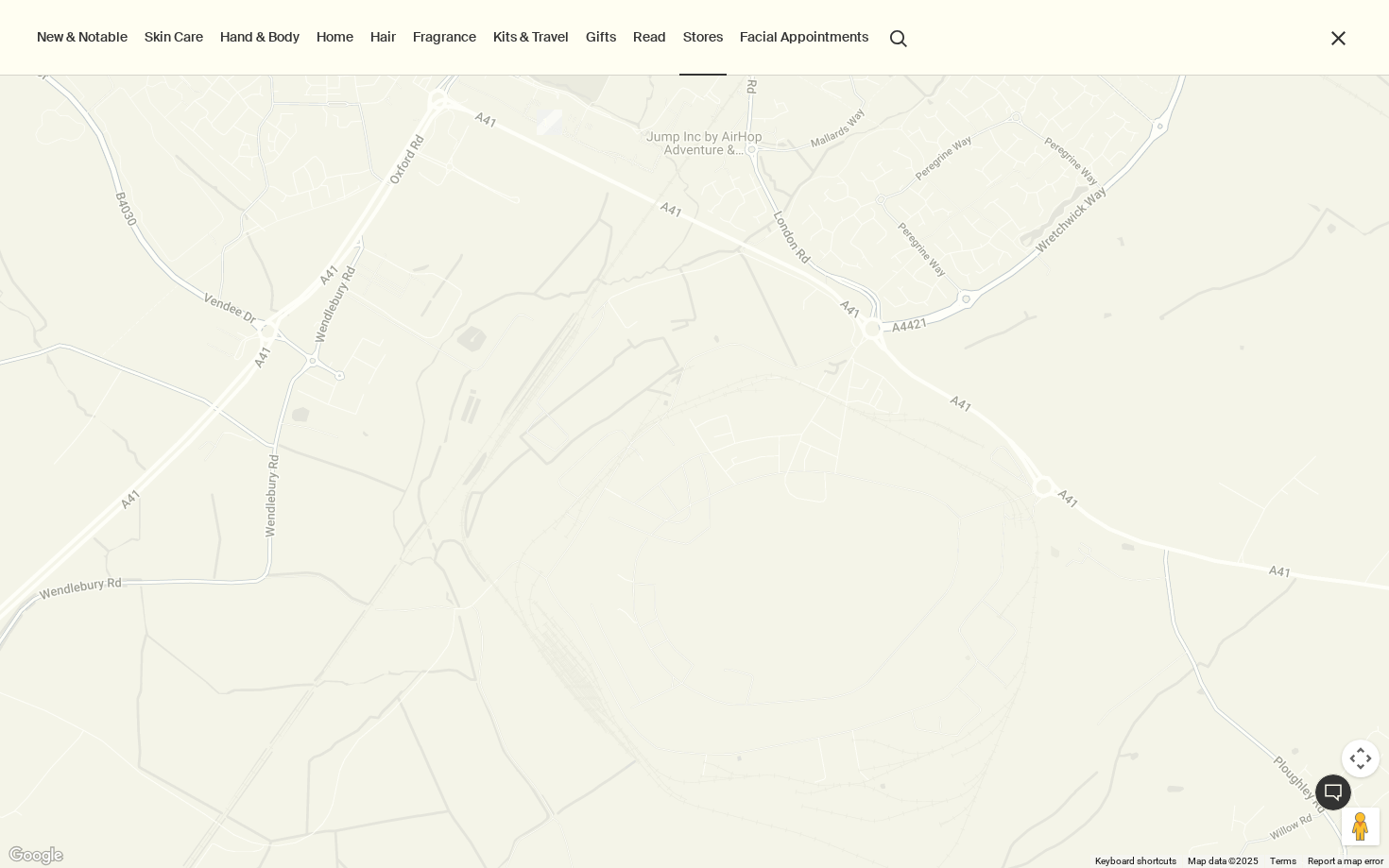 click on "To navigate, press the arrow keys." at bounding box center (694, 434) 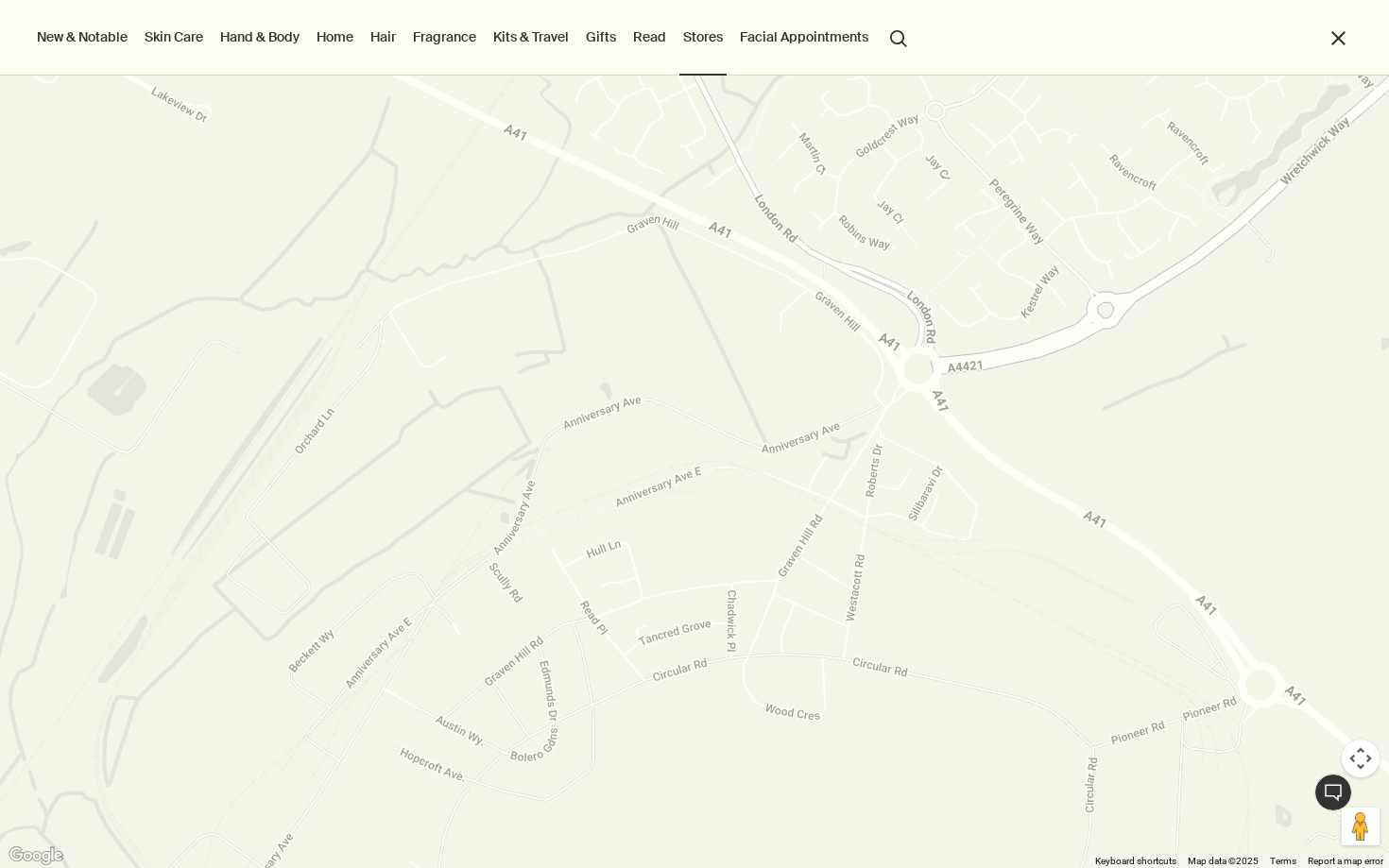click on "To navigate, press the arrow keys." at bounding box center [694, 434] 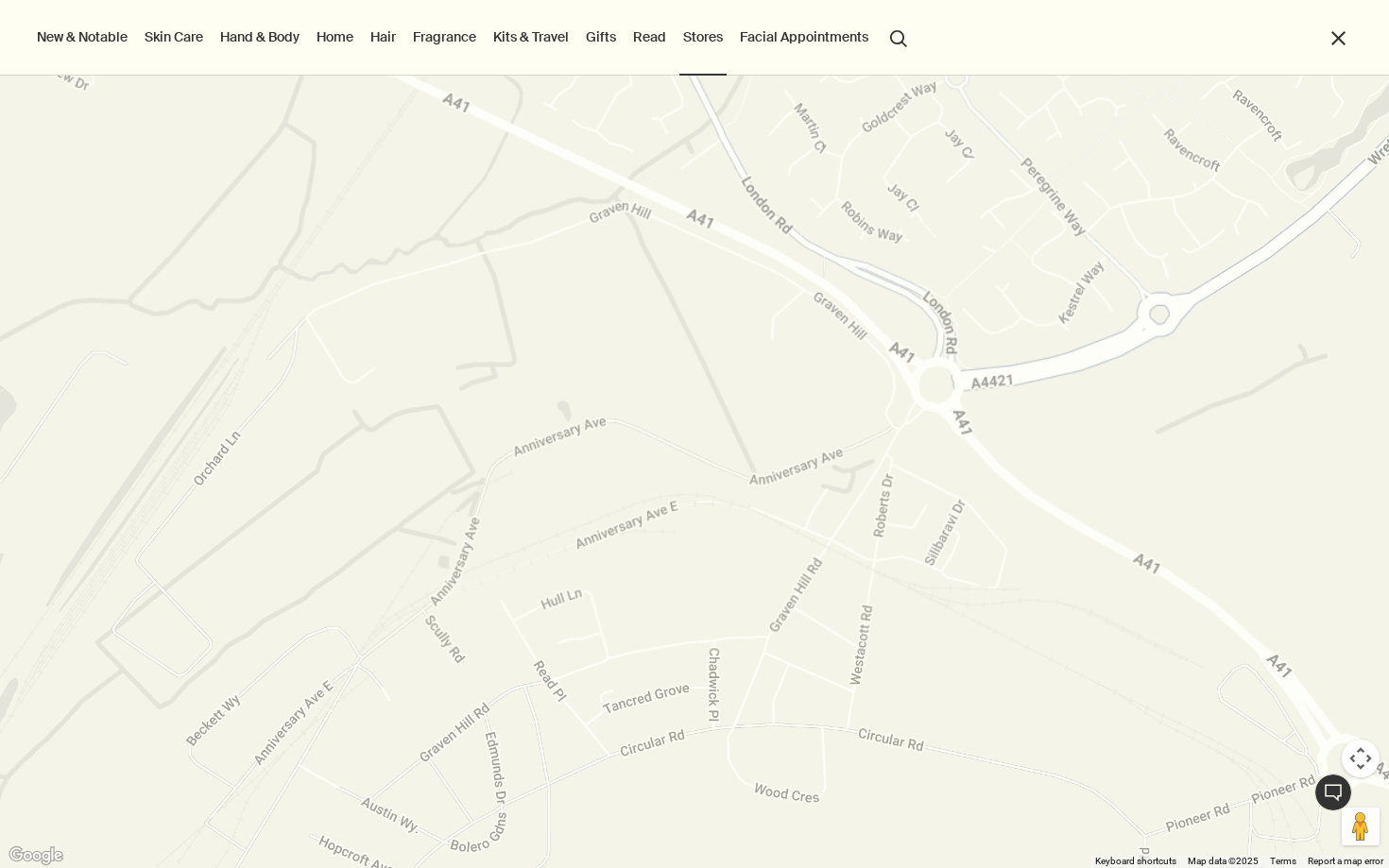 click on "To navigate, press the arrow keys." at bounding box center [694, 434] 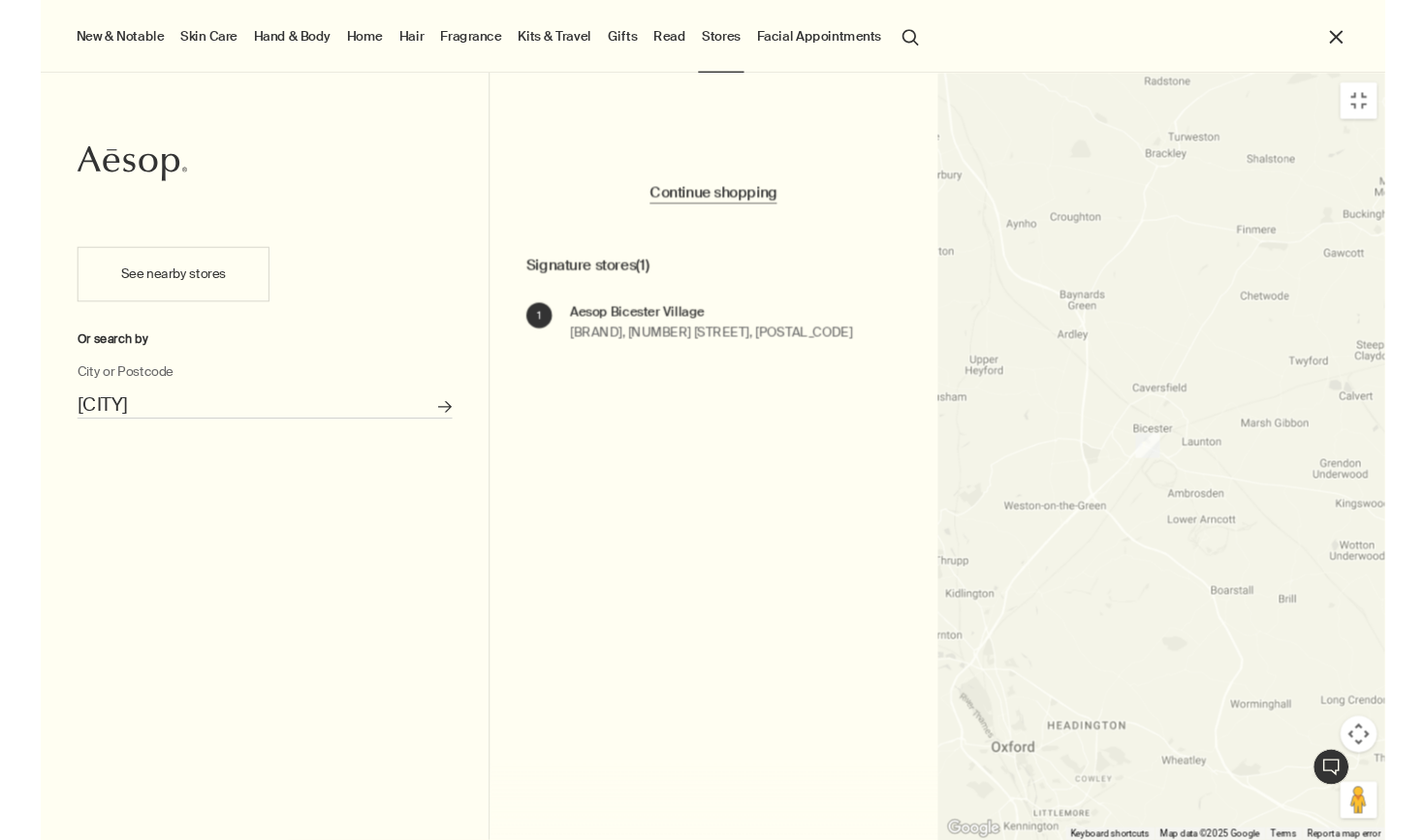 scroll, scrollTop: 6004, scrollLeft: 0, axis: vertical 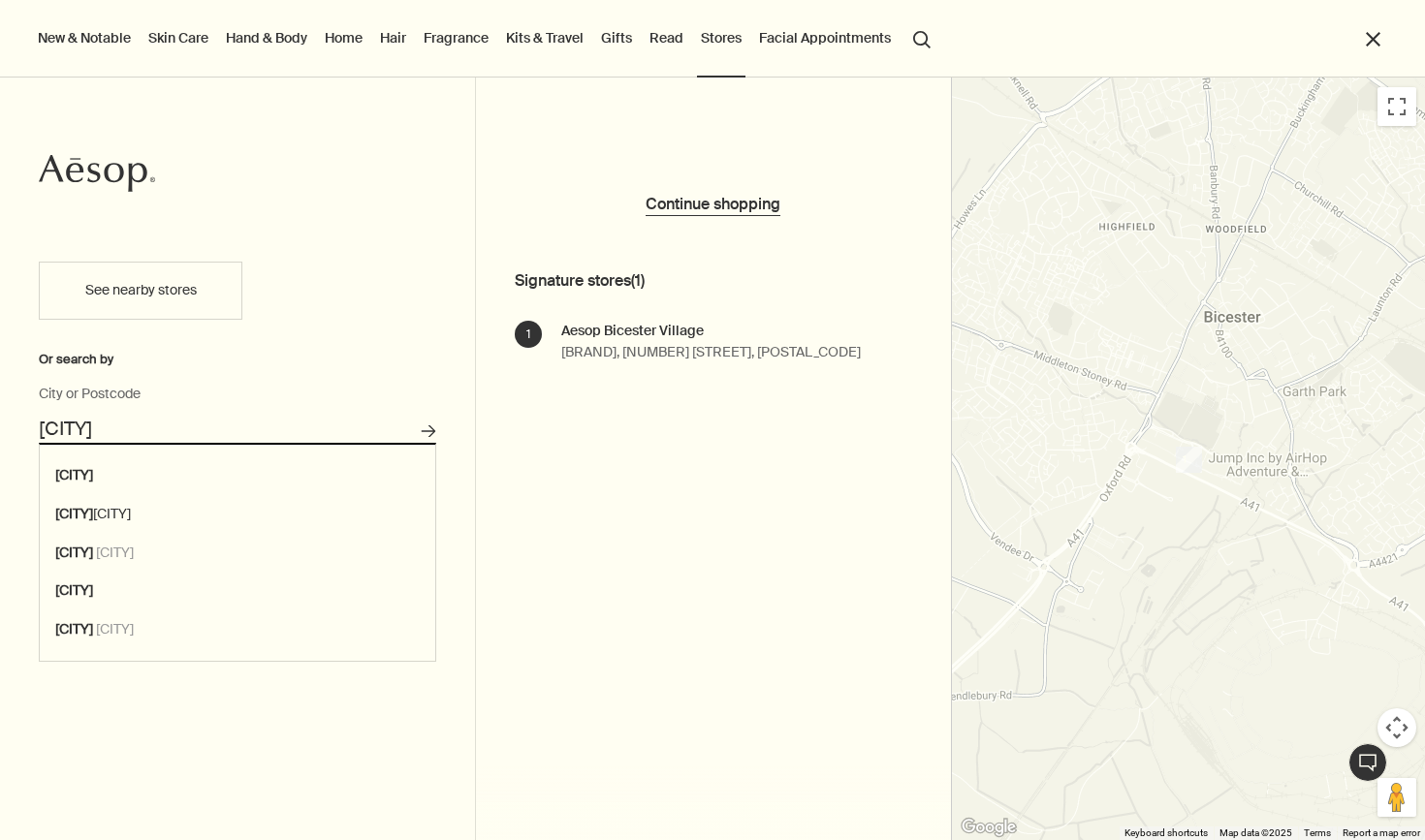drag, startPoint x: 169, startPoint y: 419, endPoint x: 34, endPoint y: 408, distance: 135.44741 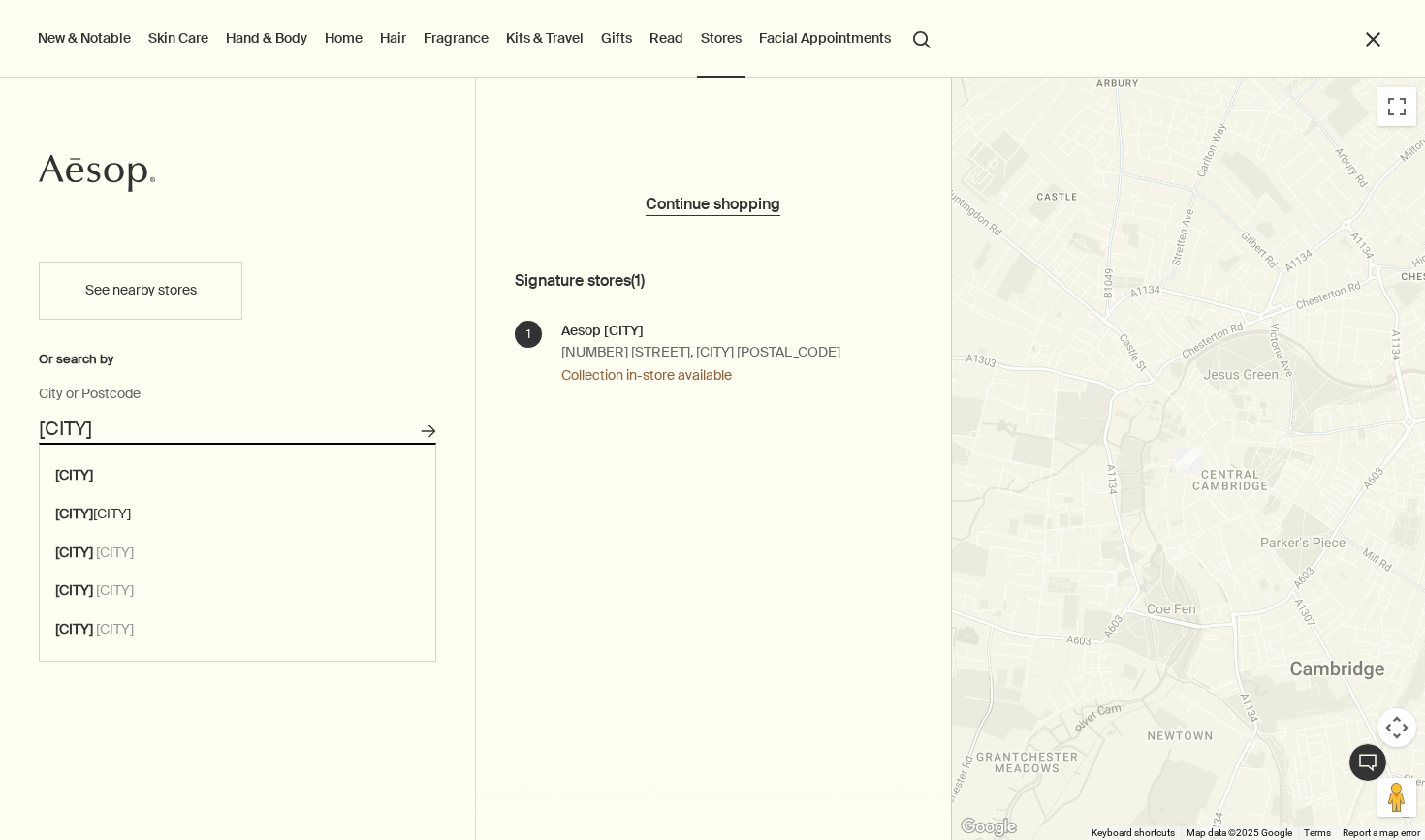 drag, startPoint x: 208, startPoint y: 423, endPoint x: 17, endPoint y: 420, distance: 191.0236 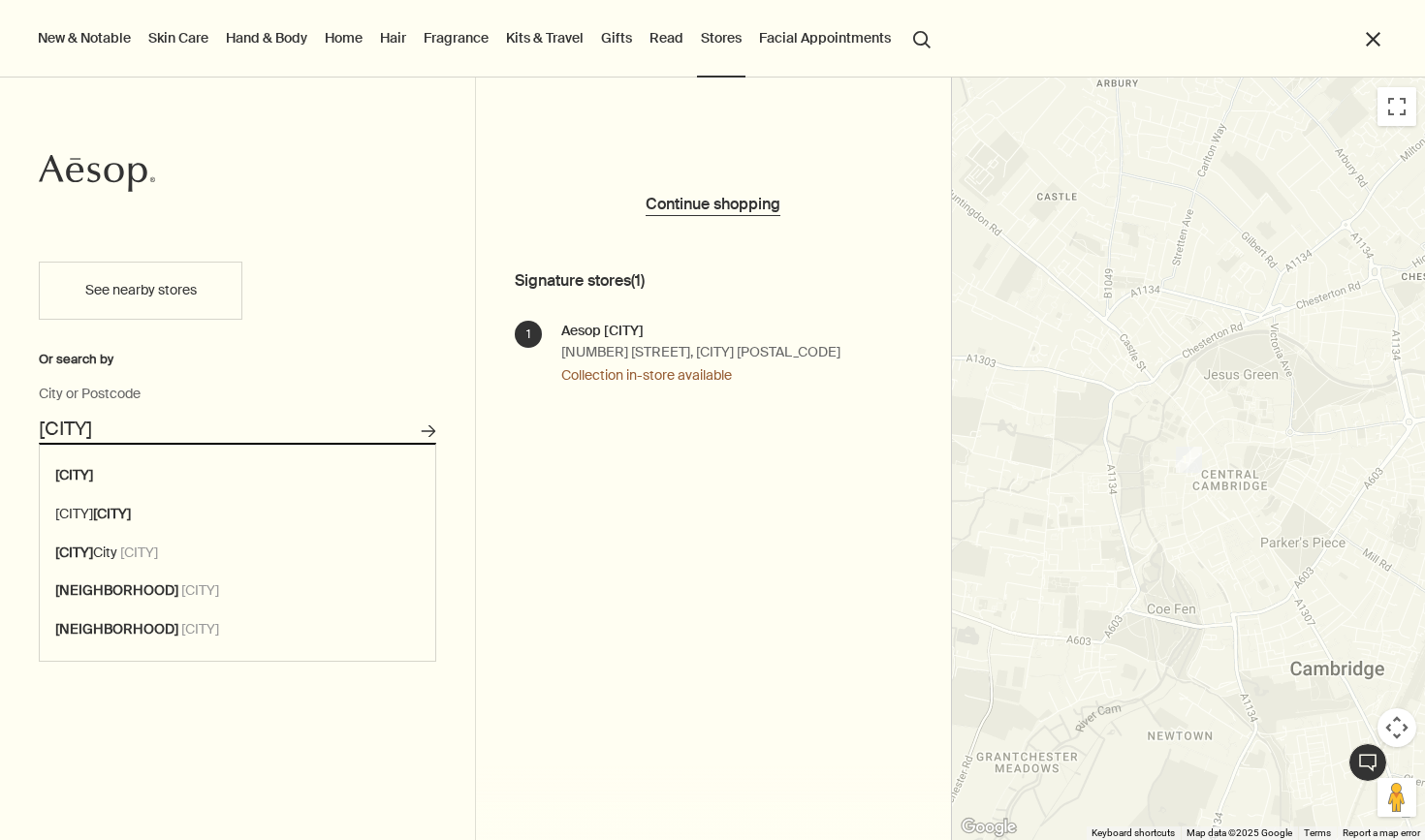 type on "[CITY]" 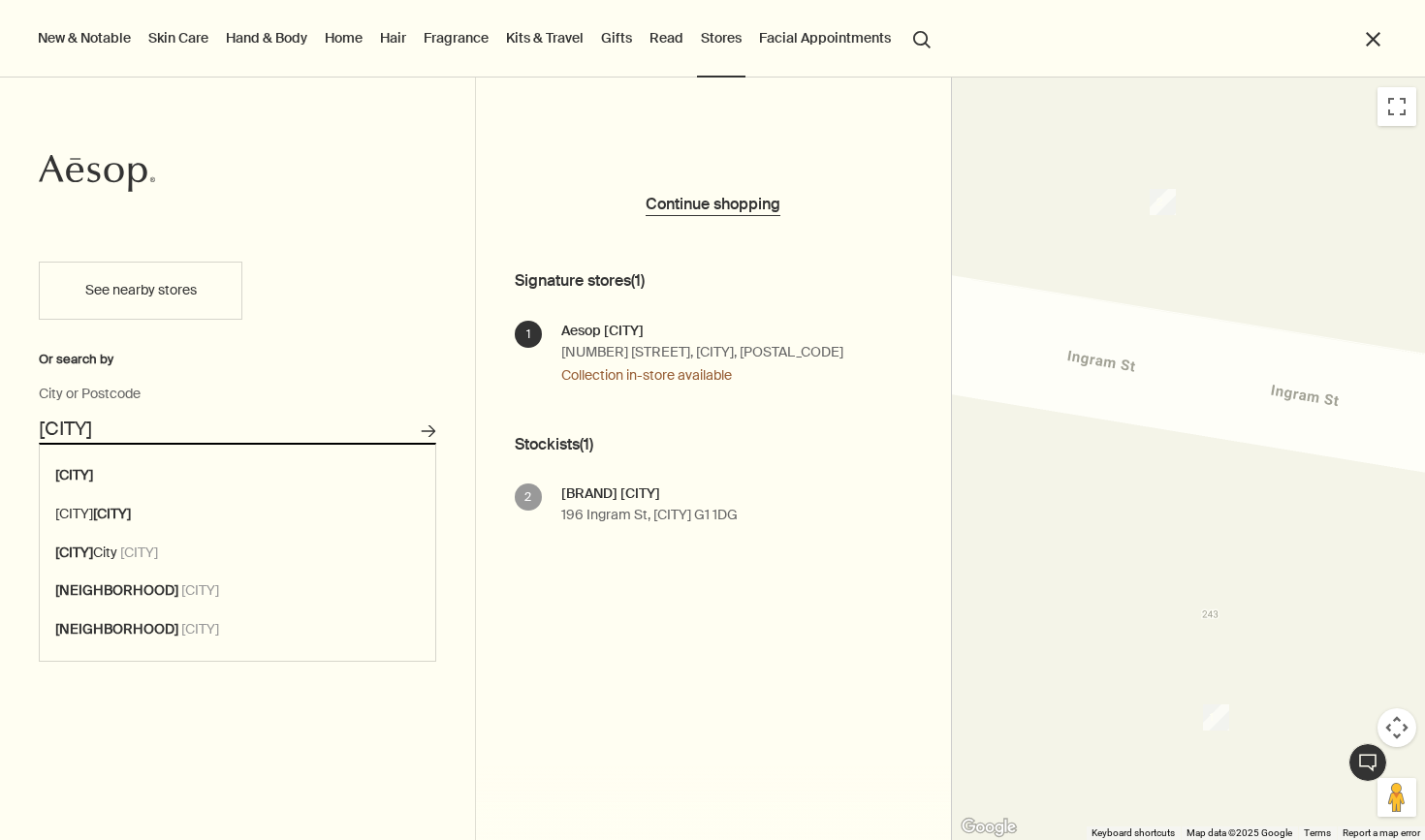 drag, startPoint x: 142, startPoint y: 431, endPoint x: 14, endPoint y: 430, distance: 128.00391 